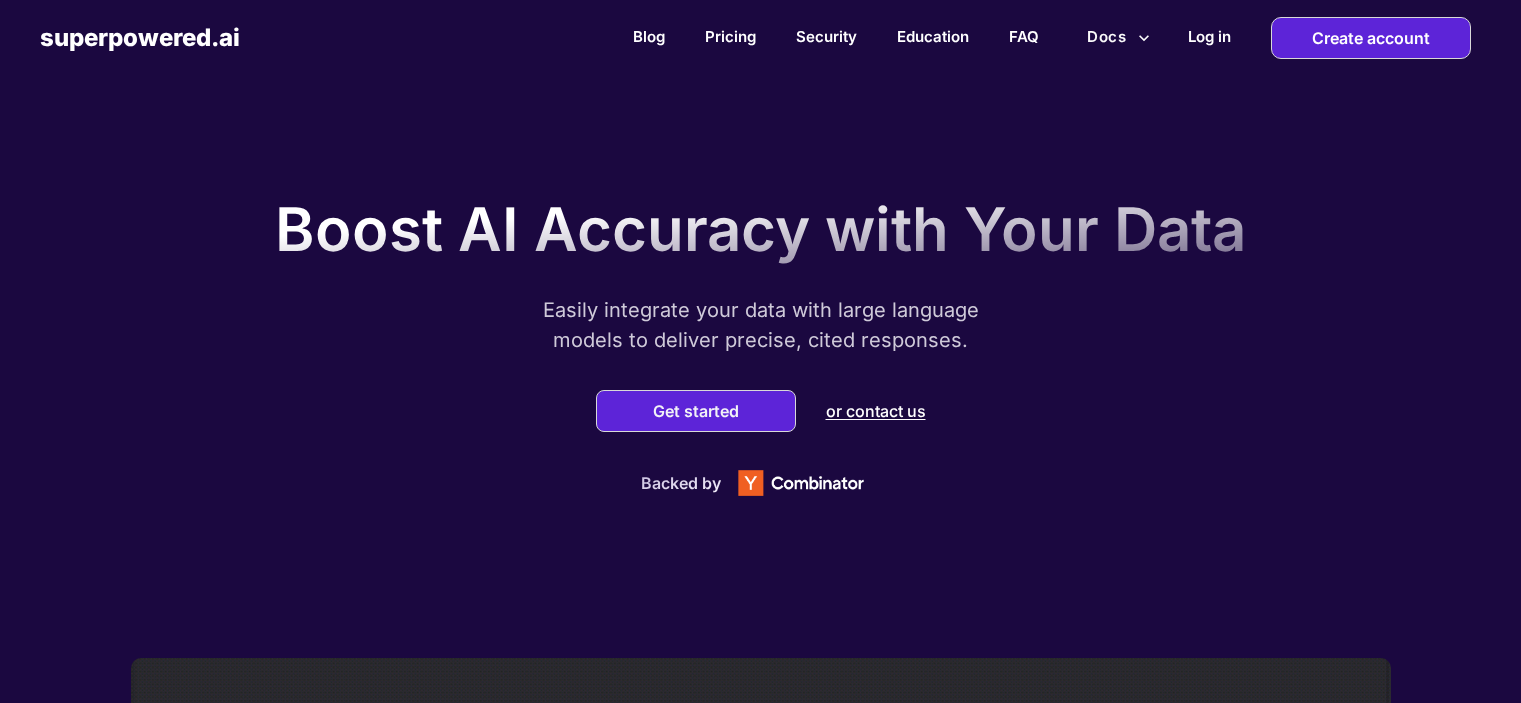 scroll, scrollTop: 0, scrollLeft: 0, axis: both 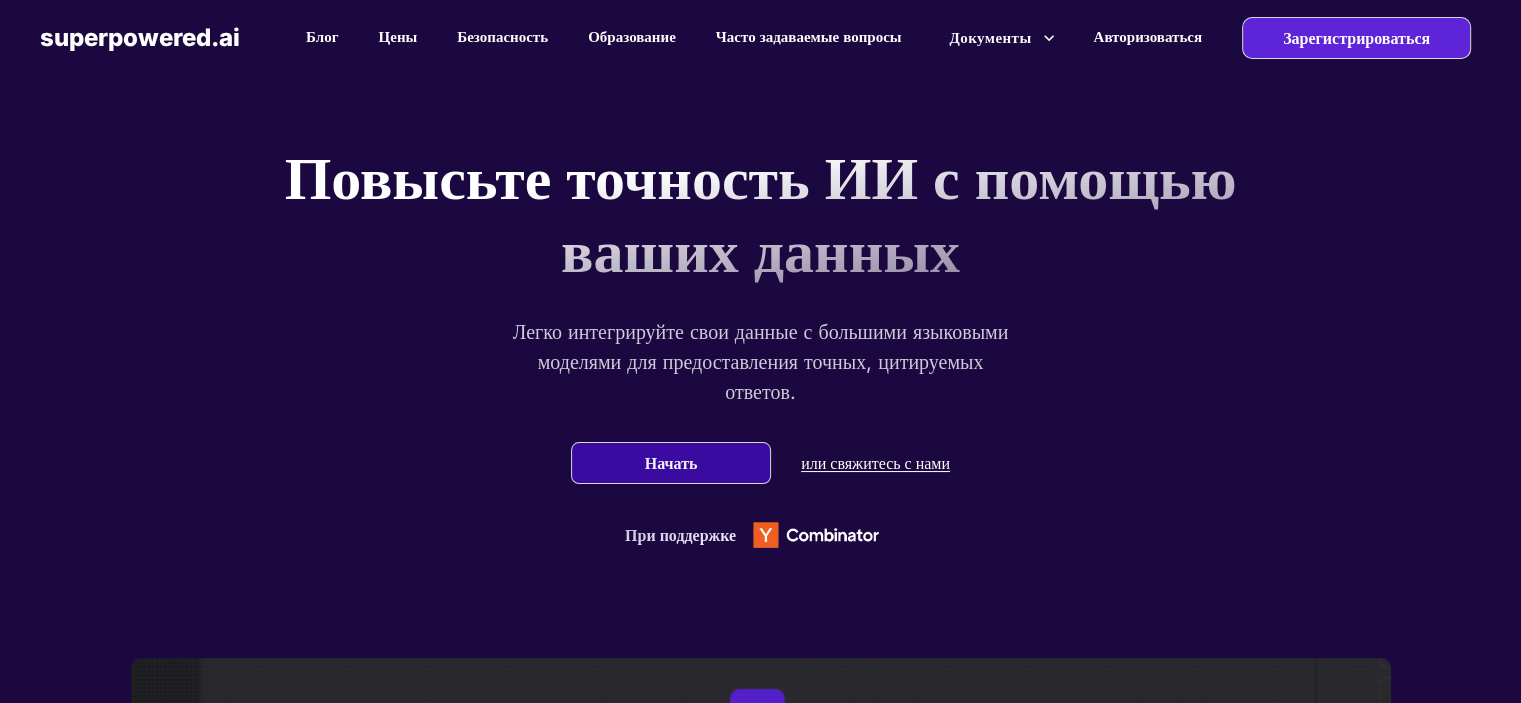 click on "Начать" at bounding box center (671, 463) 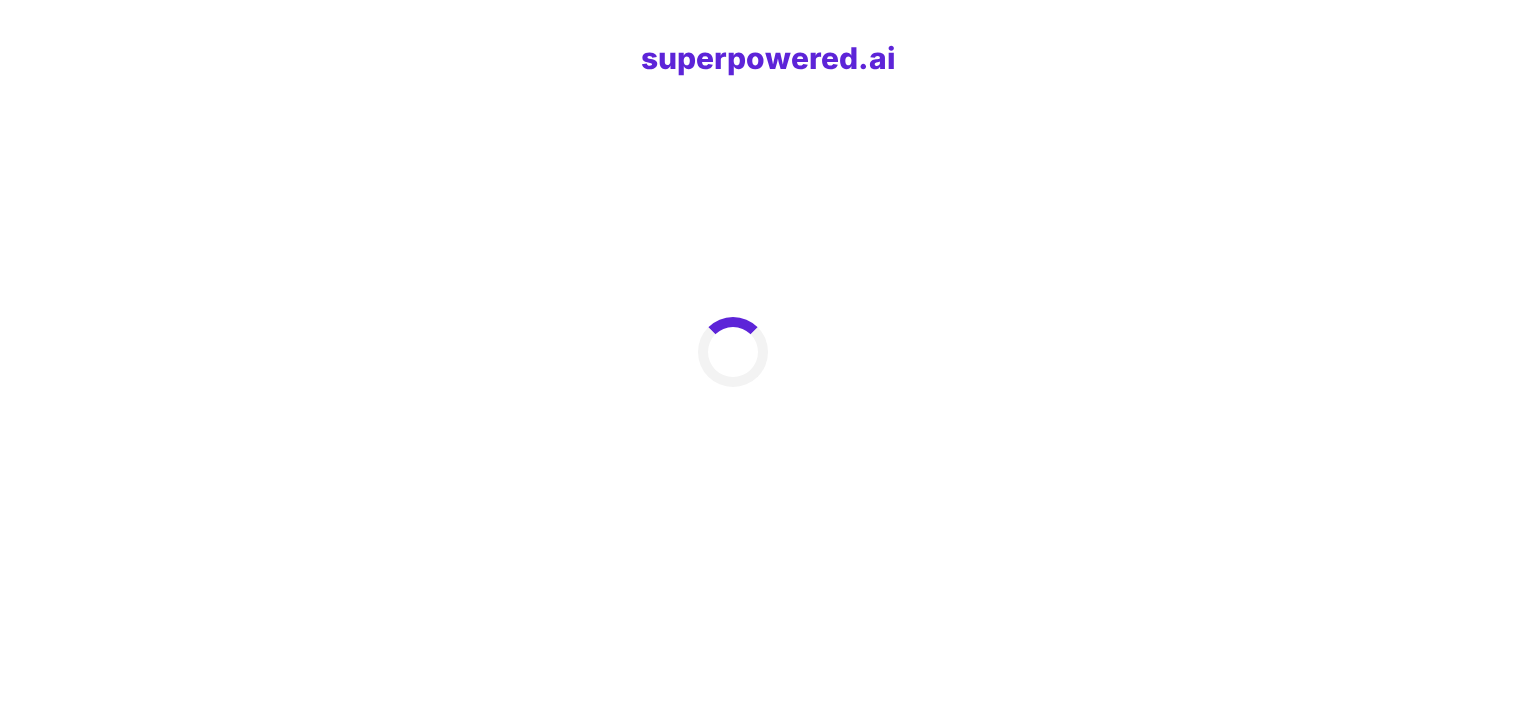 scroll, scrollTop: 0, scrollLeft: 0, axis: both 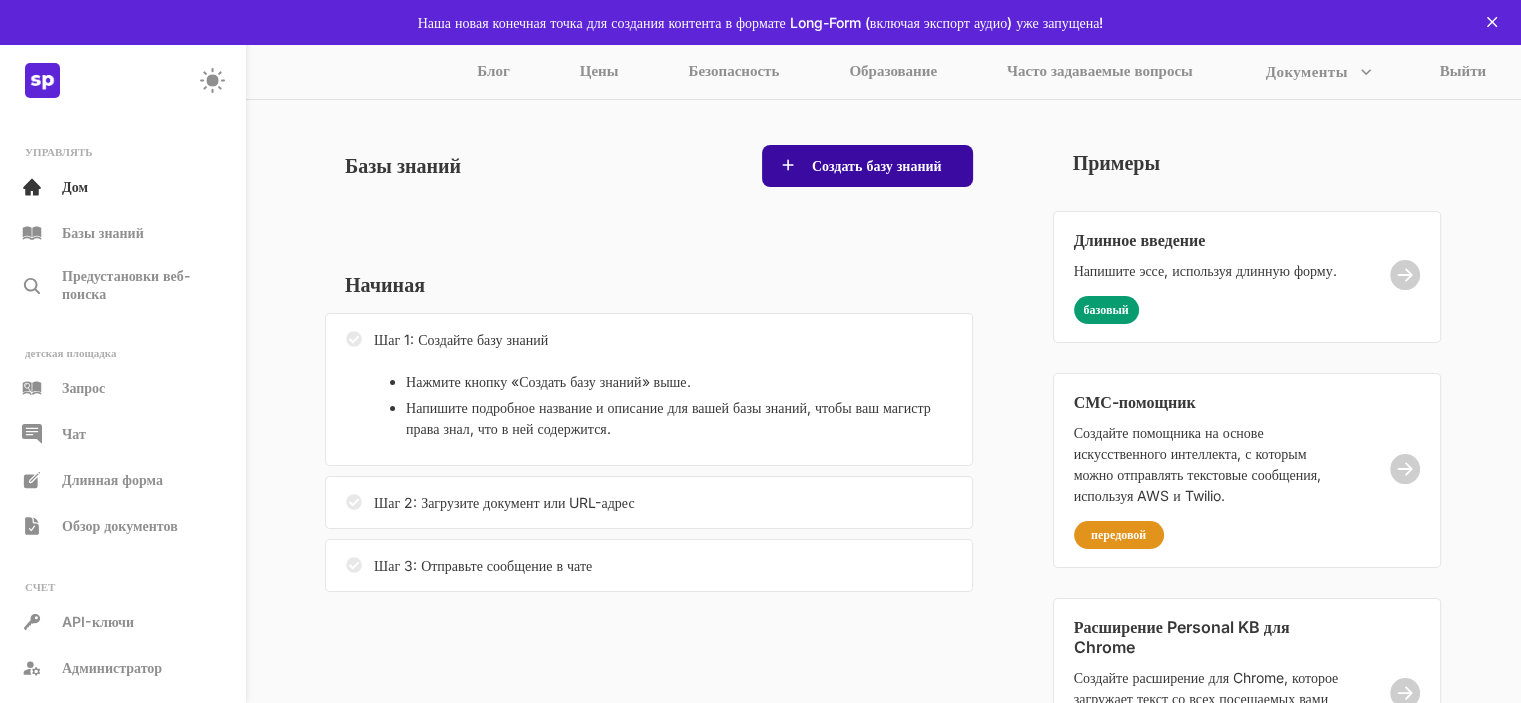 click on "Создать базу знаний" at bounding box center (877, 165) 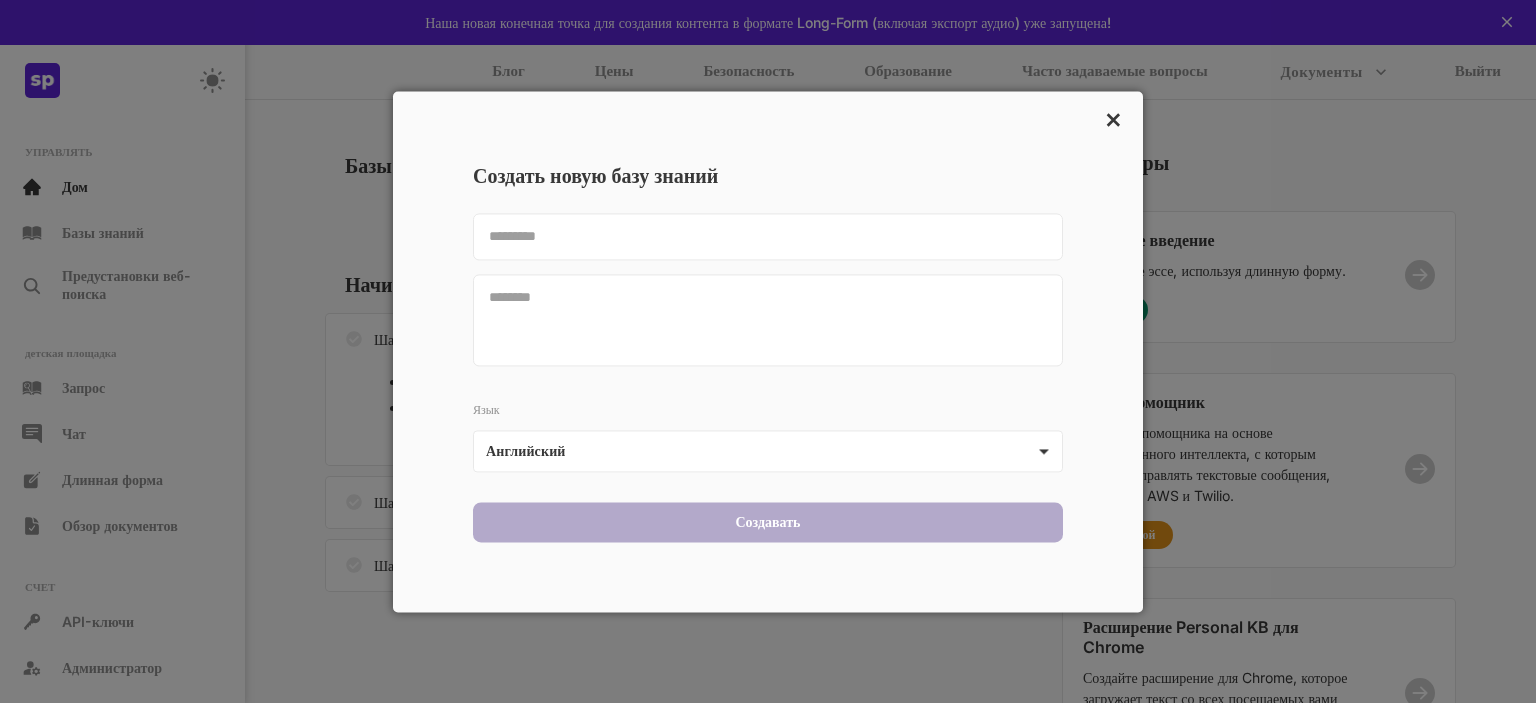 click on "×" at bounding box center [1113, 118] 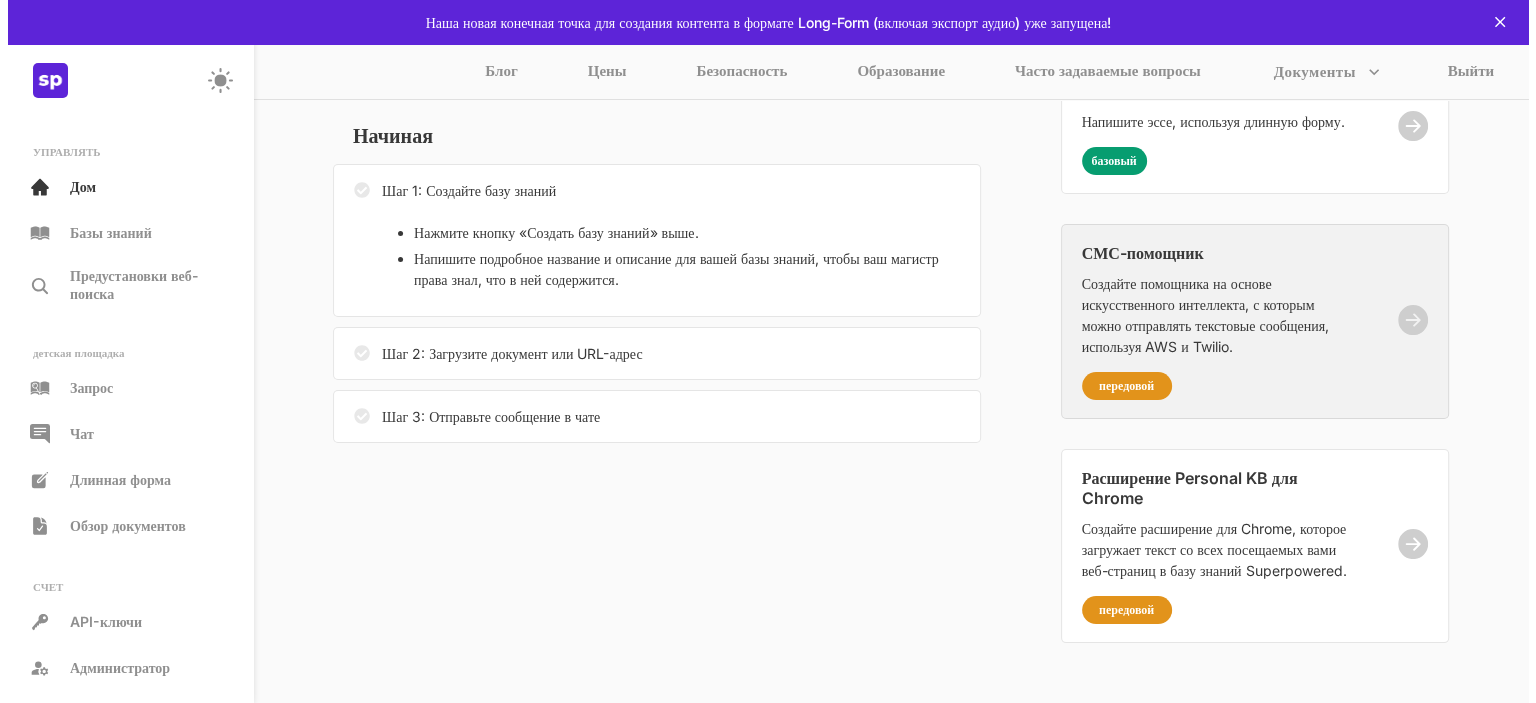 scroll, scrollTop: 0, scrollLeft: 0, axis: both 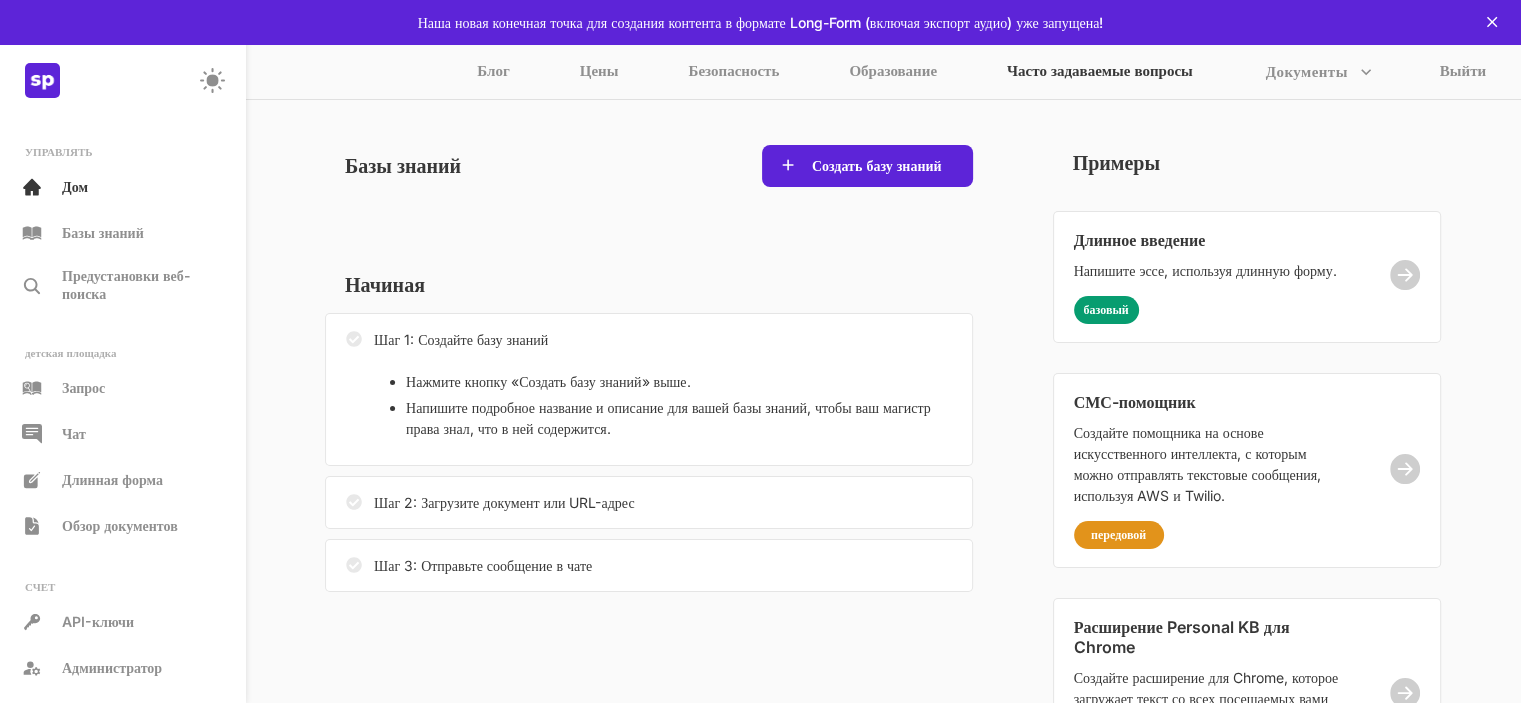 click on "Часто задаваемые вопросы" at bounding box center [1100, 70] 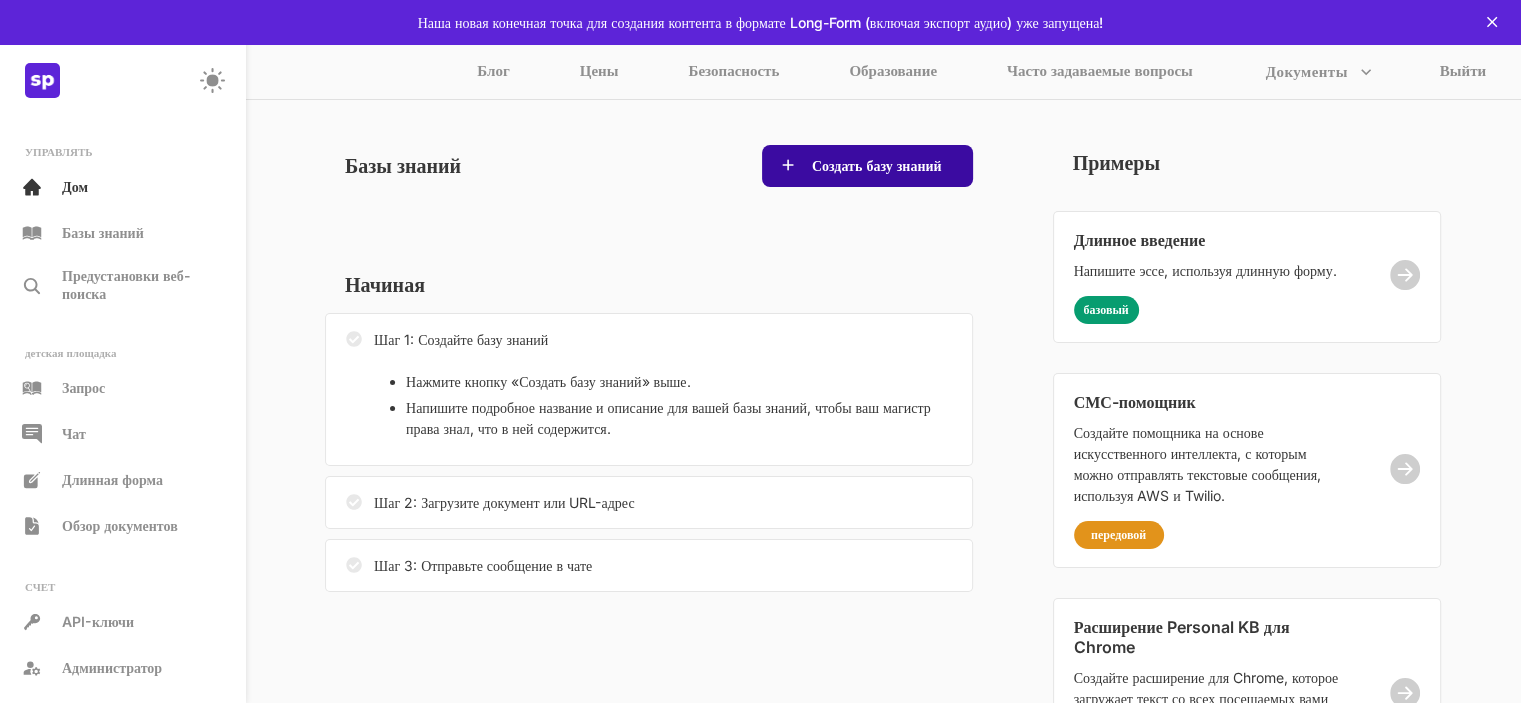 click on "Создать базу знаний" at bounding box center (867, 166) 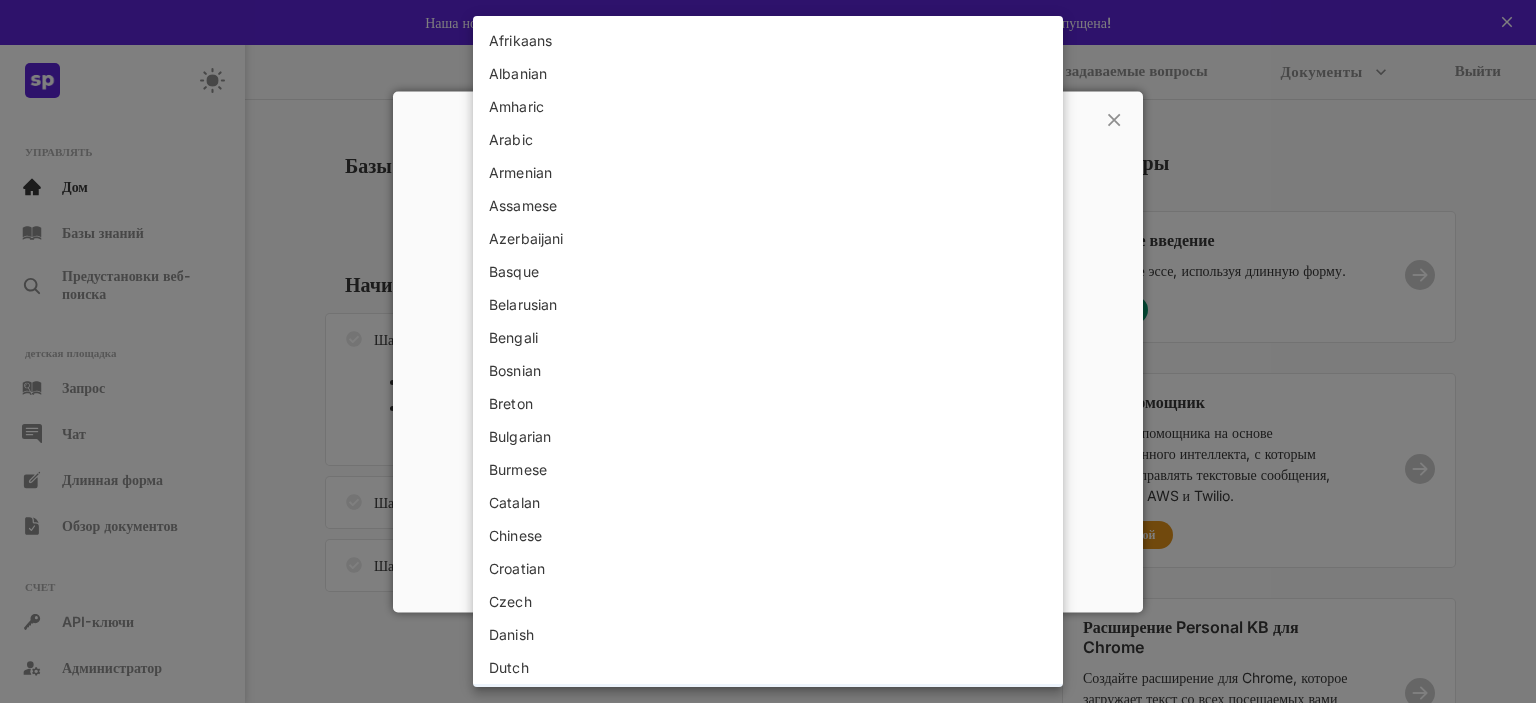 click on "Это веб-приложение не оптимизировано для маленьких экранов. Для просмотра используйте экран большего размера. Наша новая конечная точка для создания контента в формате Long-Form (включая экспорт аудио) уже запущена! Блог Цены Безопасность Образование Часто задаваемые вопросы Документы Выйти УПРАВЛЯТЬ Дом Базы знаний Предустановки веб-поиска детская площадка Запрос Чат Длинная форма Обзор документов СЧЕТ API-ключи Администратор × Создать новую базу знаний Язык Английский ** Создавать Базы знаний Создать базу знаний Начиная Шаг 1: Создайте базу знаний Python SDK" at bounding box center (768, 426) 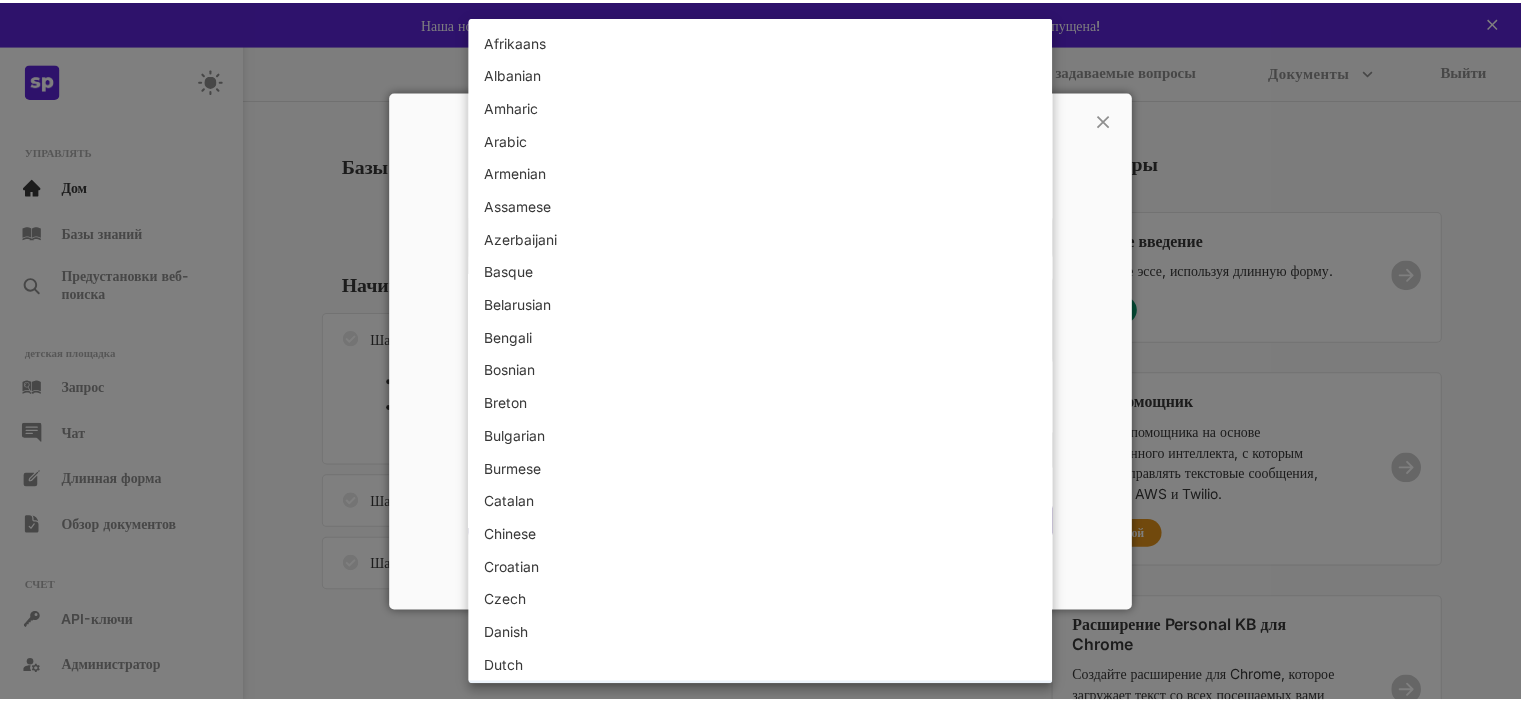 scroll, scrollTop: 29, scrollLeft: 0, axis: vertical 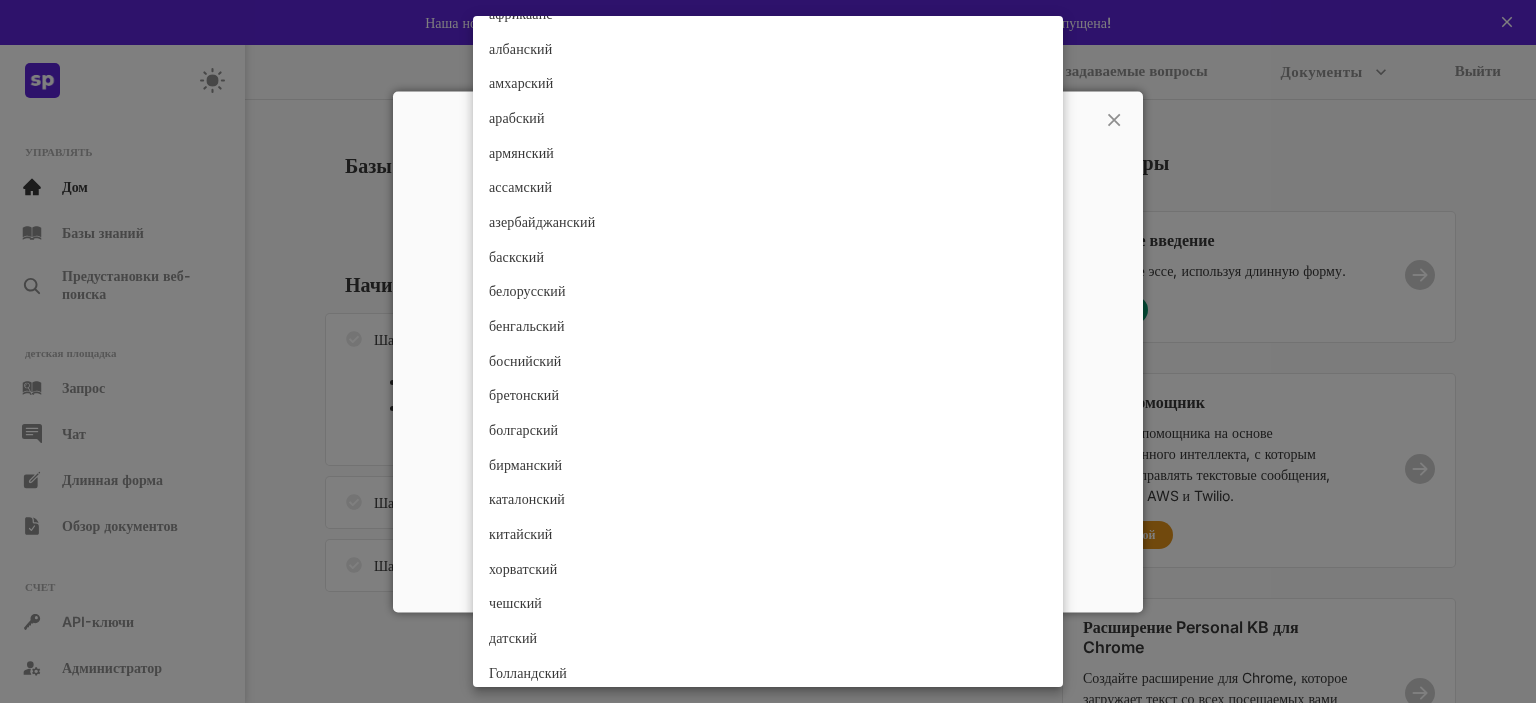 click at bounding box center [768, 351] 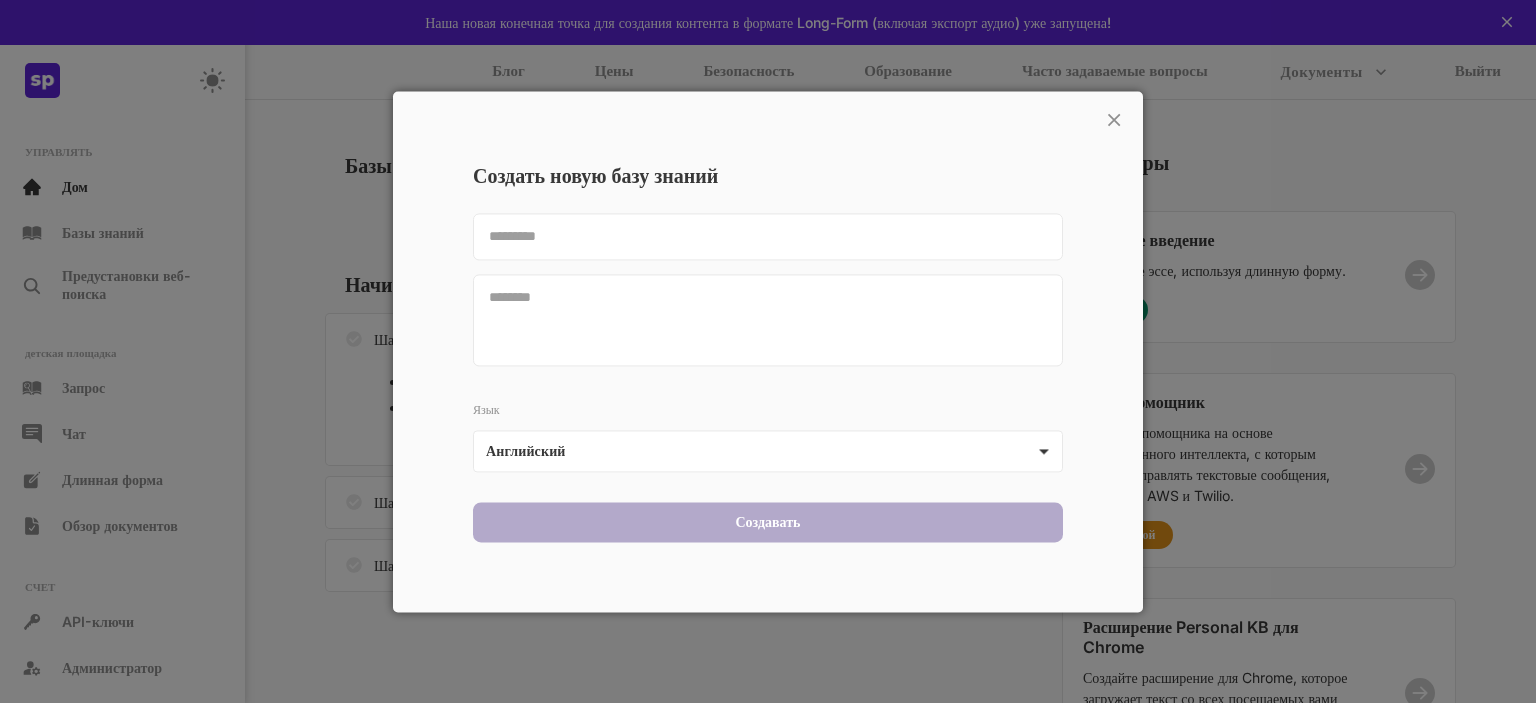 click at bounding box center [768, 320] 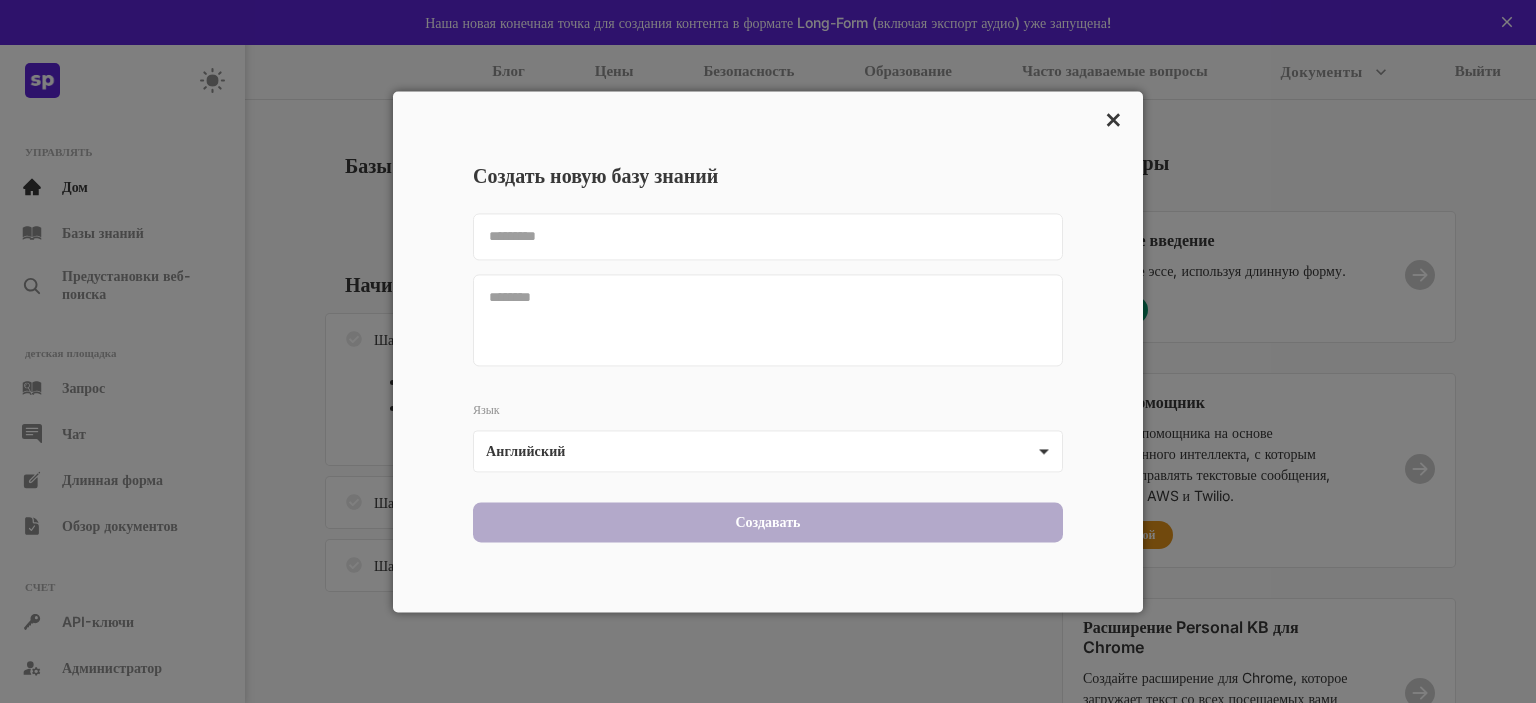 click on "×" at bounding box center (1113, 118) 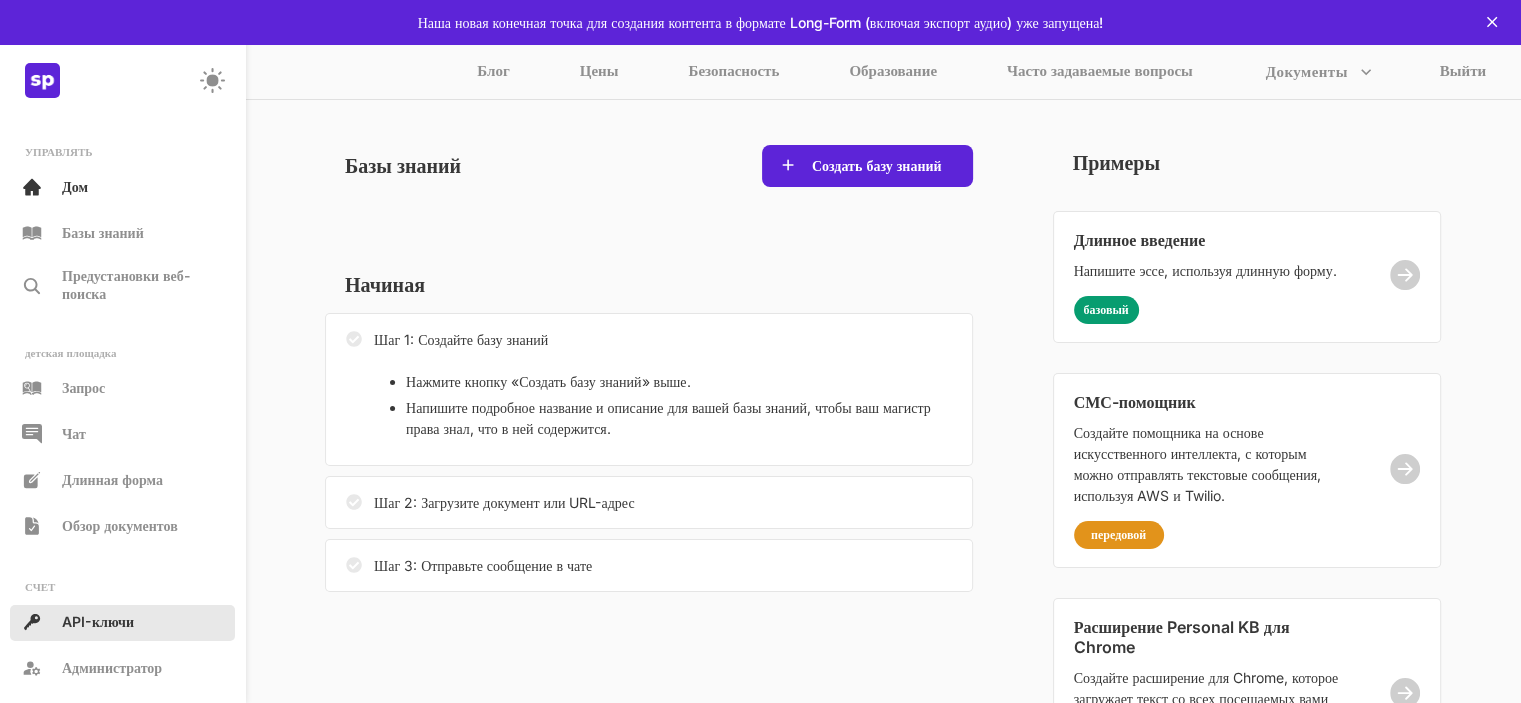 click on "API-ключи" at bounding box center [122, 623] 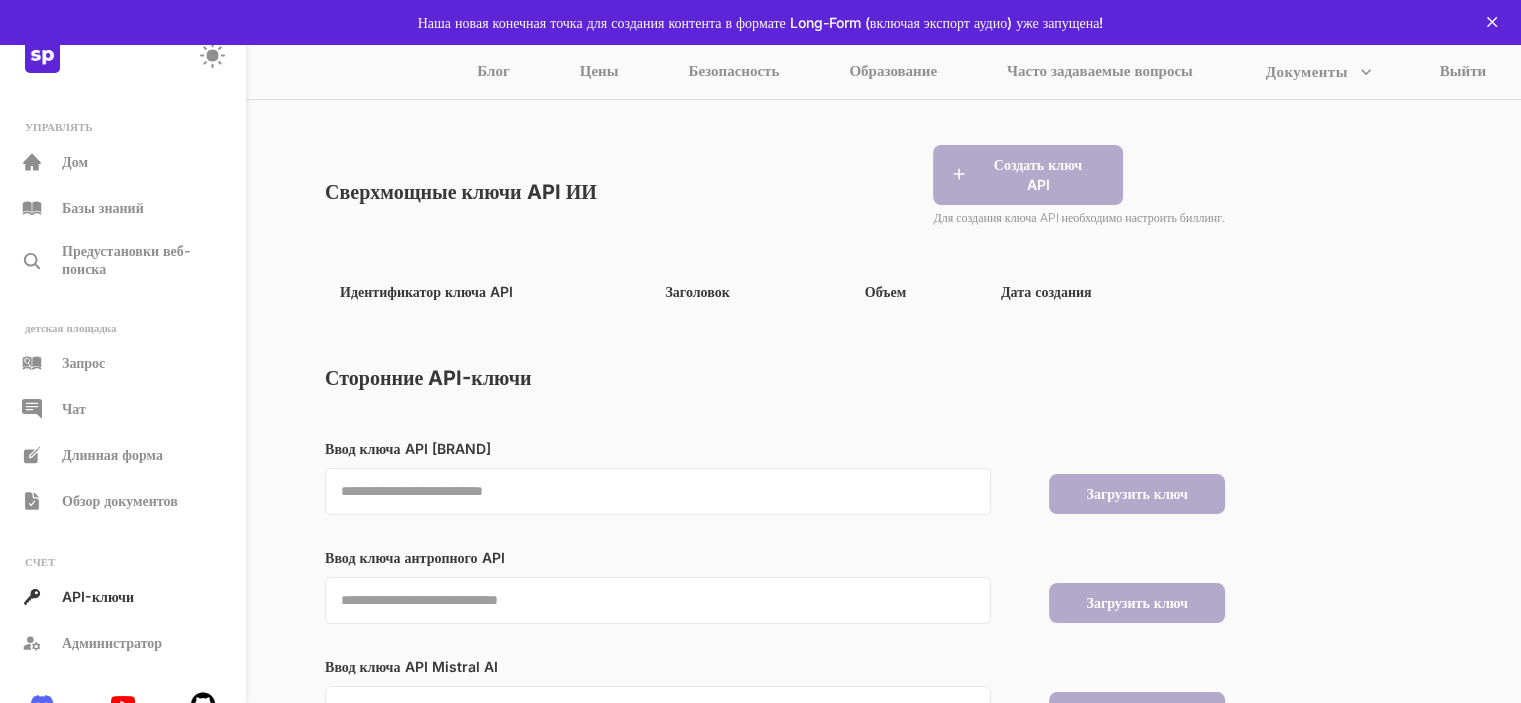scroll, scrollTop: 0, scrollLeft: 0, axis: both 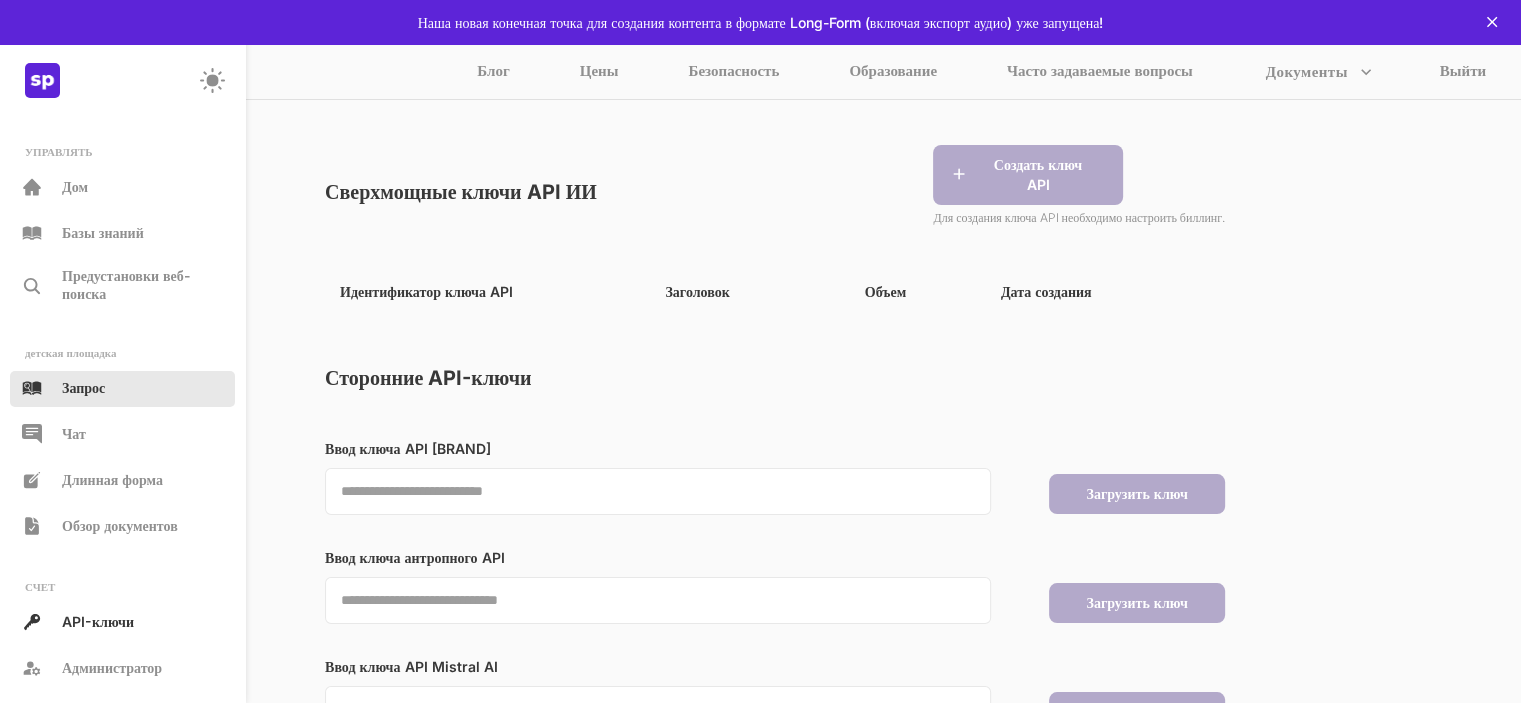 click on "Запрос" at bounding box center (83, 387) 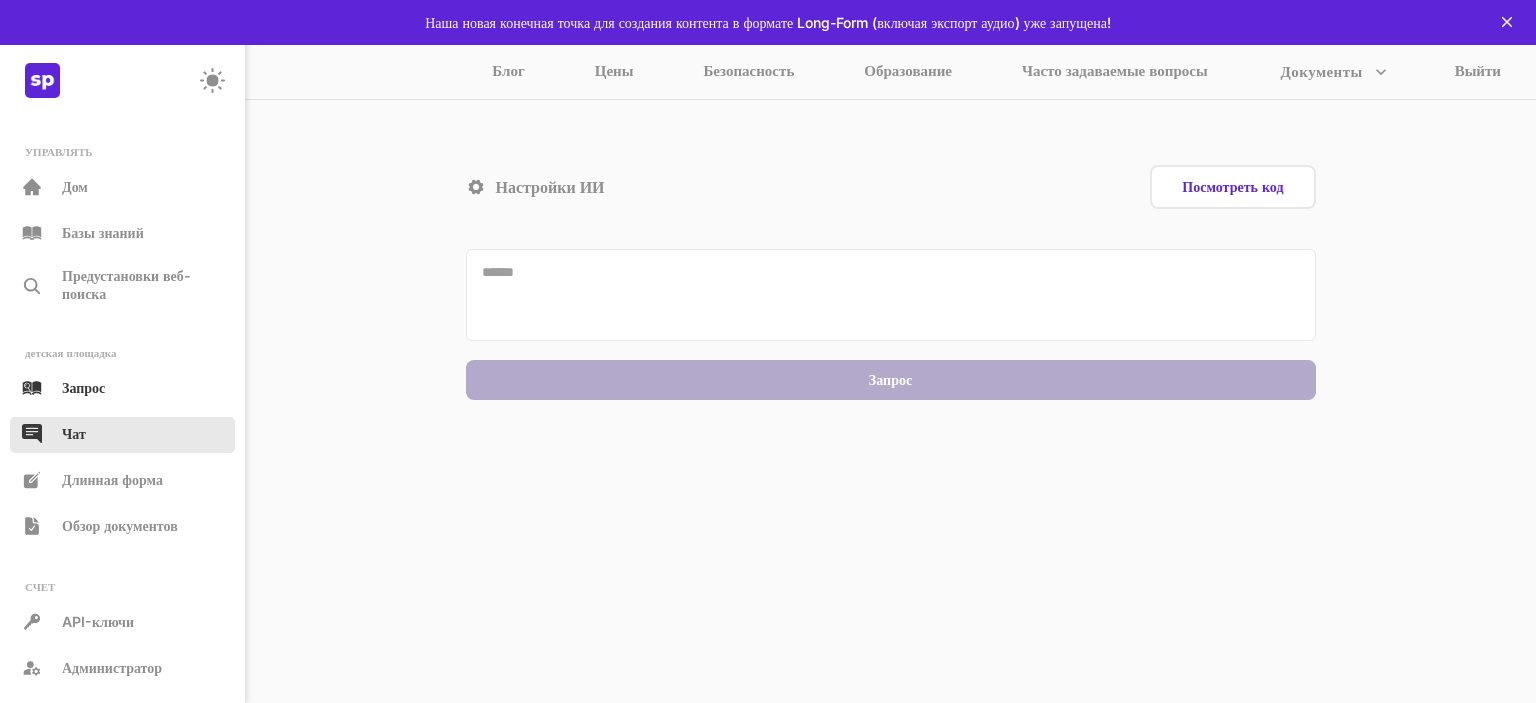 click on "Чат" at bounding box center [122, 435] 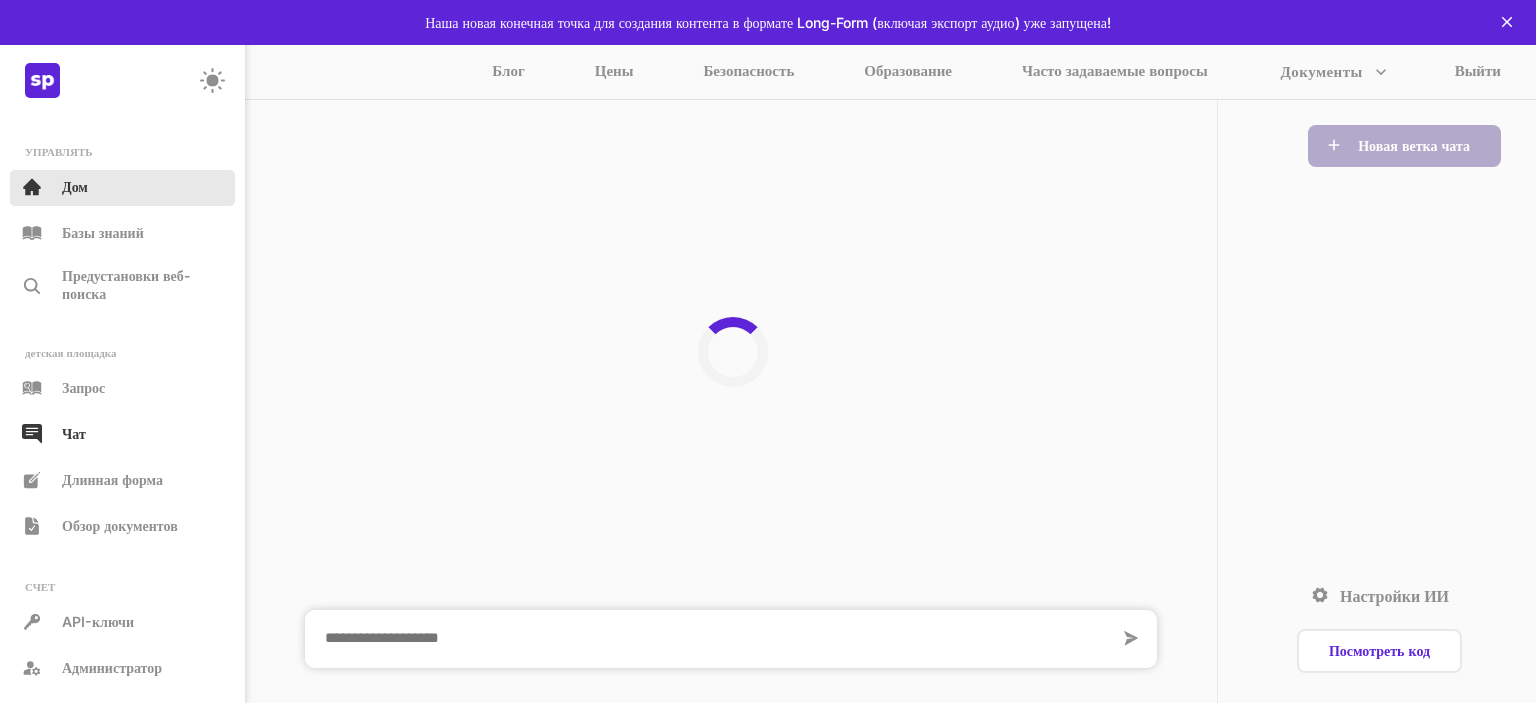 click on "Дом" at bounding box center (75, 186) 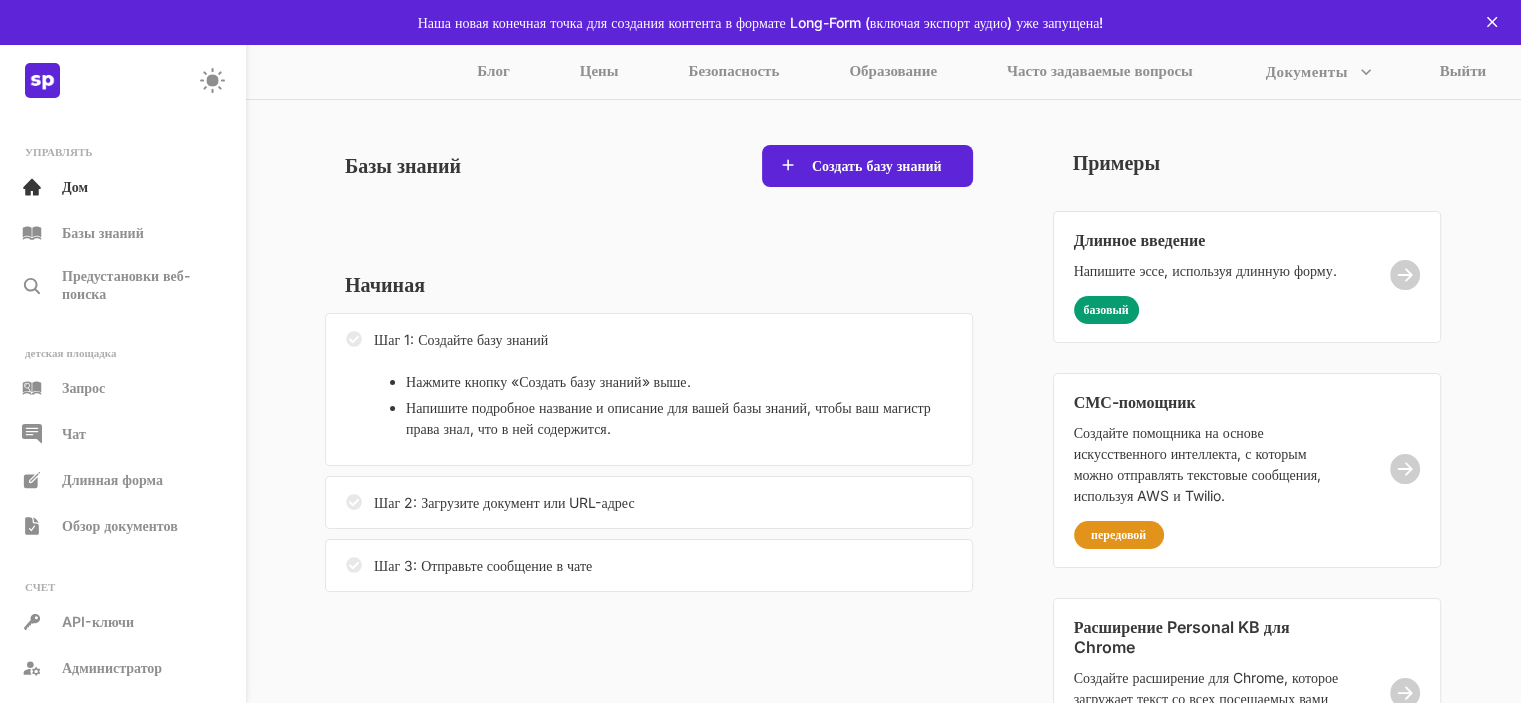 click on "Начиная Шаг 1: Создайте базу знаний Нажмите кнопку «Создать базу знаний» выше. Напишите подробное название и описание для вашей базы знаний, чтобы ваш магистр права знал, что в ней содержится. Шаг 2: Загрузите документ или URL-адрес Шаг 3: Отправьте сообщение в чате" at bounding box center (649, 424) 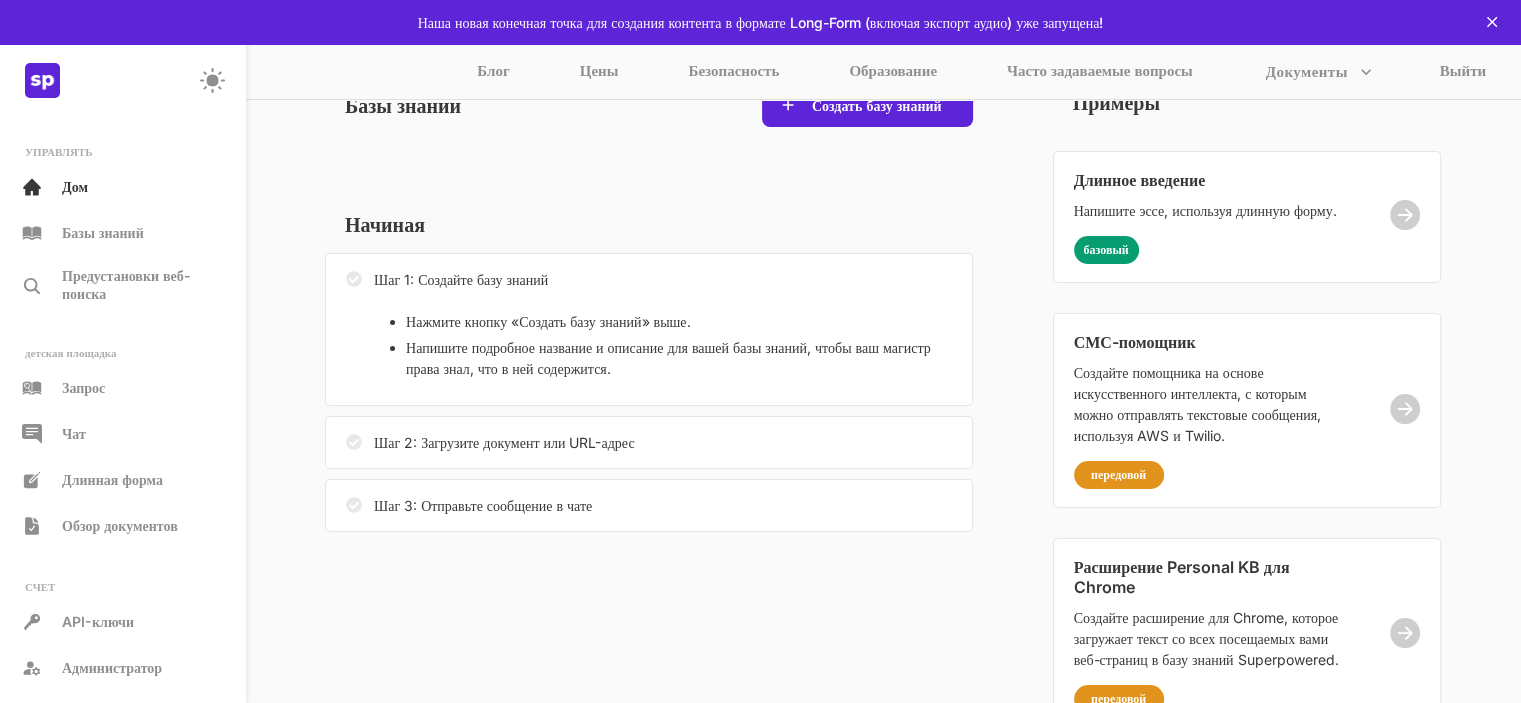 scroll, scrollTop: 0, scrollLeft: 0, axis: both 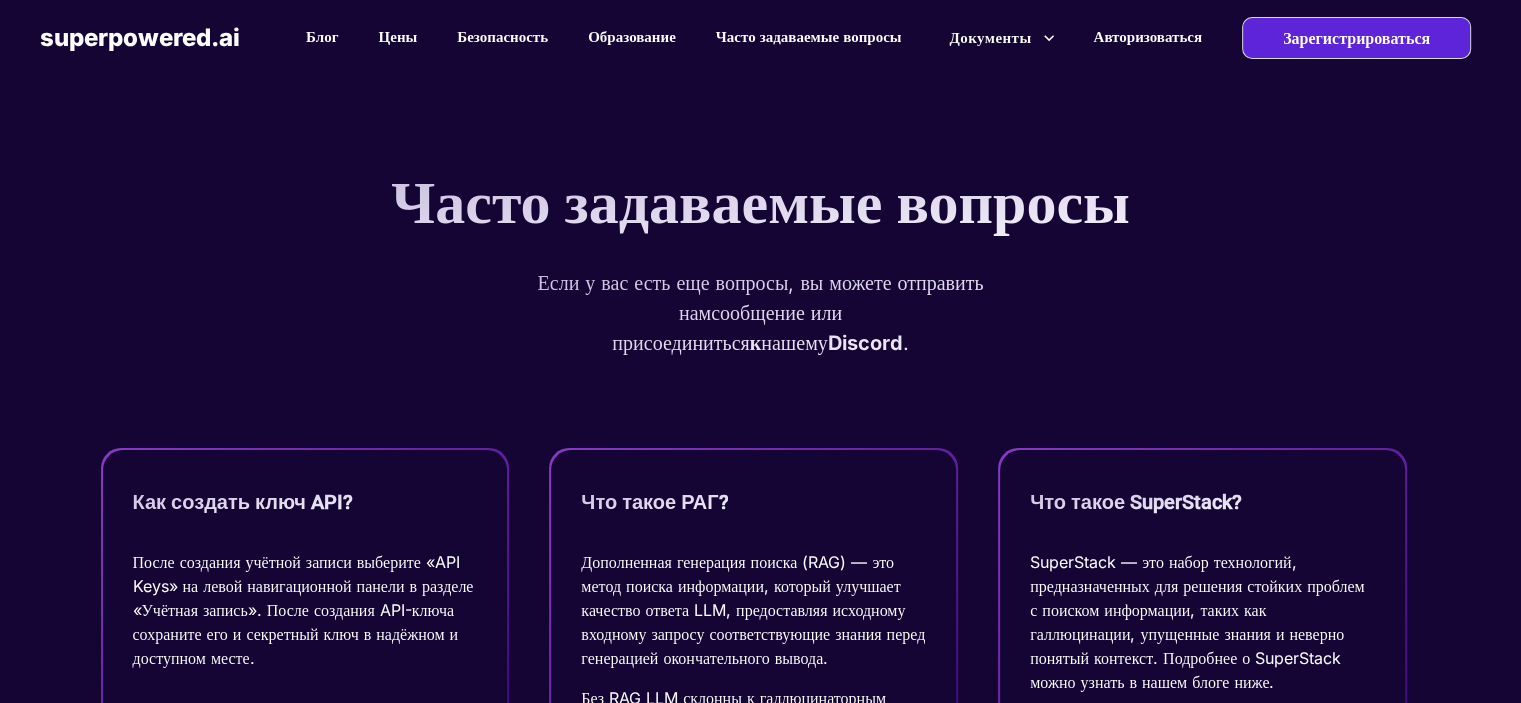 click on "superpowered.ai" at bounding box center [140, 37] 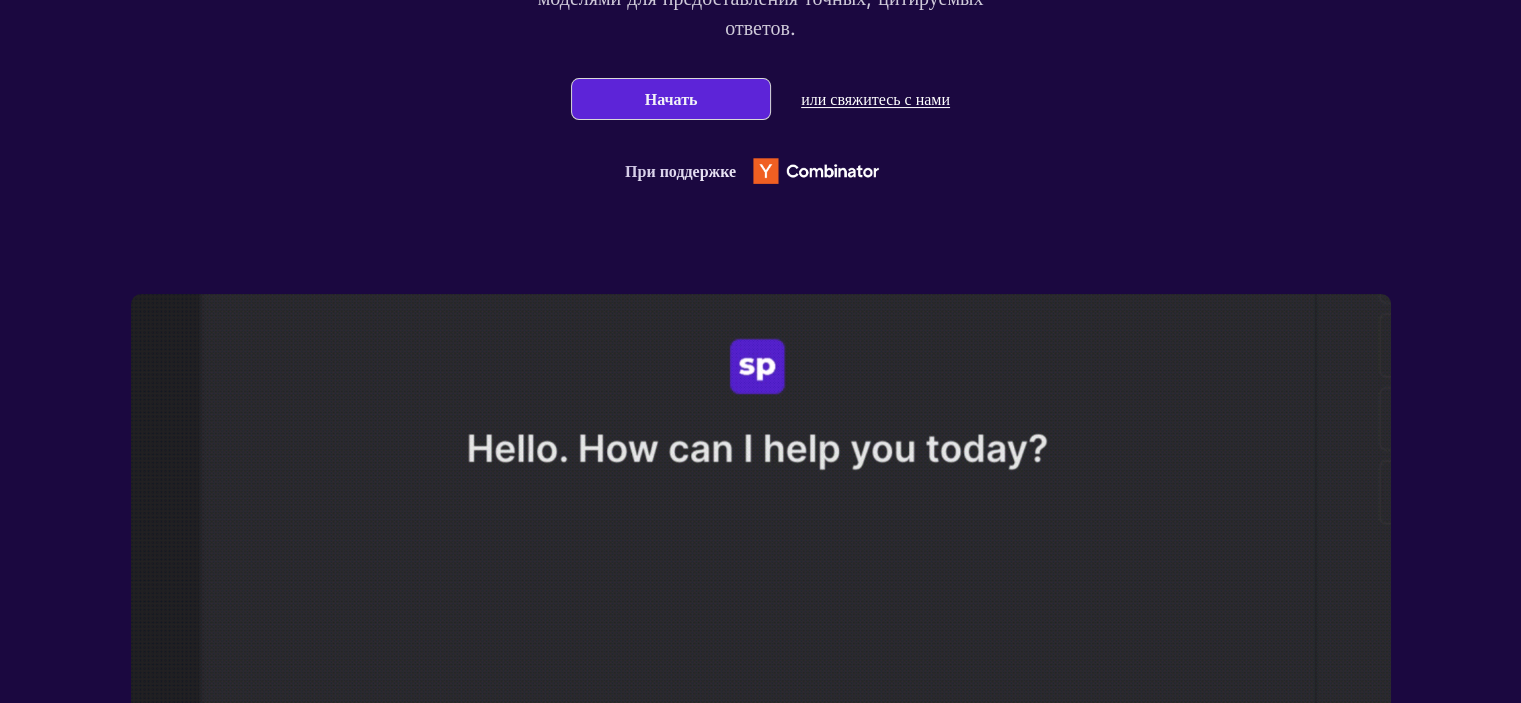 scroll, scrollTop: 0, scrollLeft: 0, axis: both 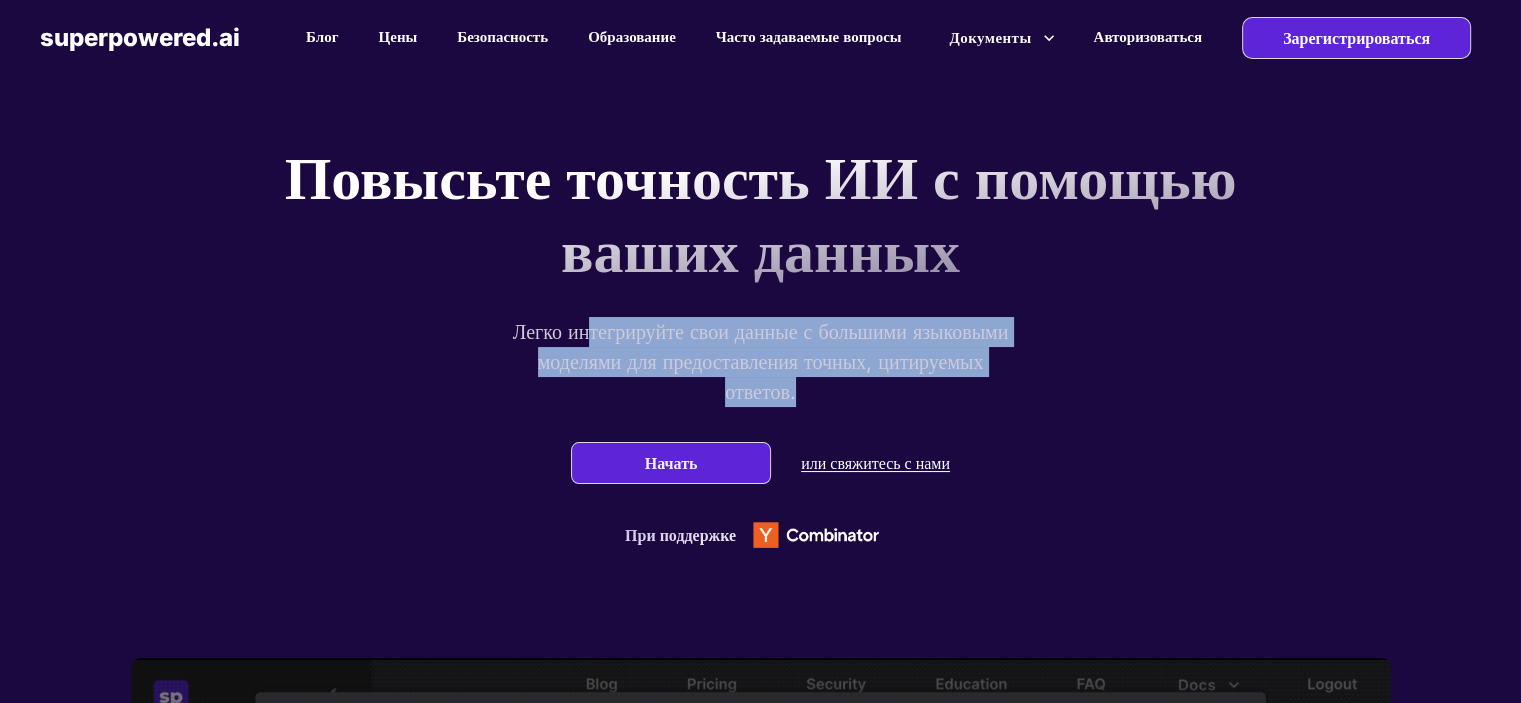 drag, startPoint x: 641, startPoint y: 332, endPoint x: 998, endPoint y: 397, distance: 362.8691 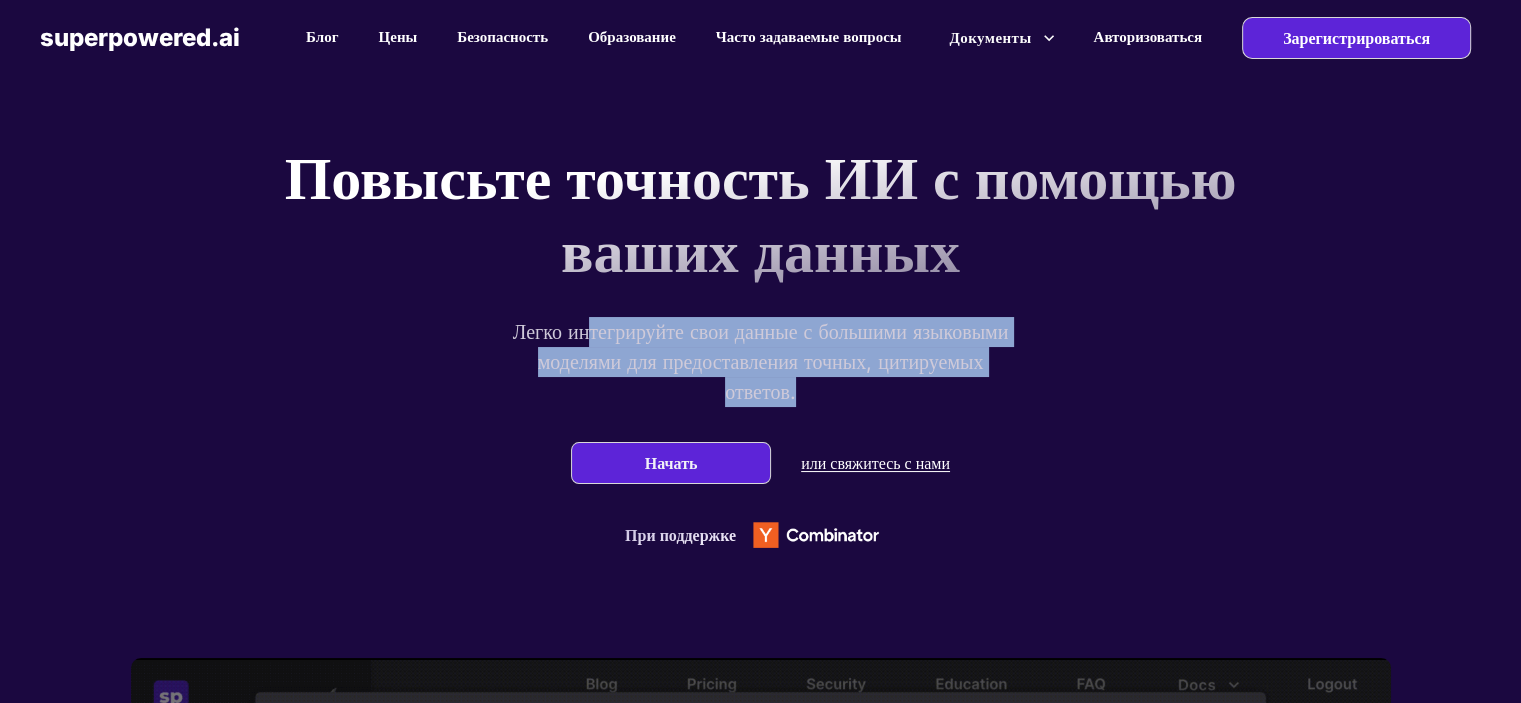 click on "Легко интегрируйте свои данные с большими языковыми моделями для предоставления точных, цитируемых ответов." at bounding box center (761, 362) 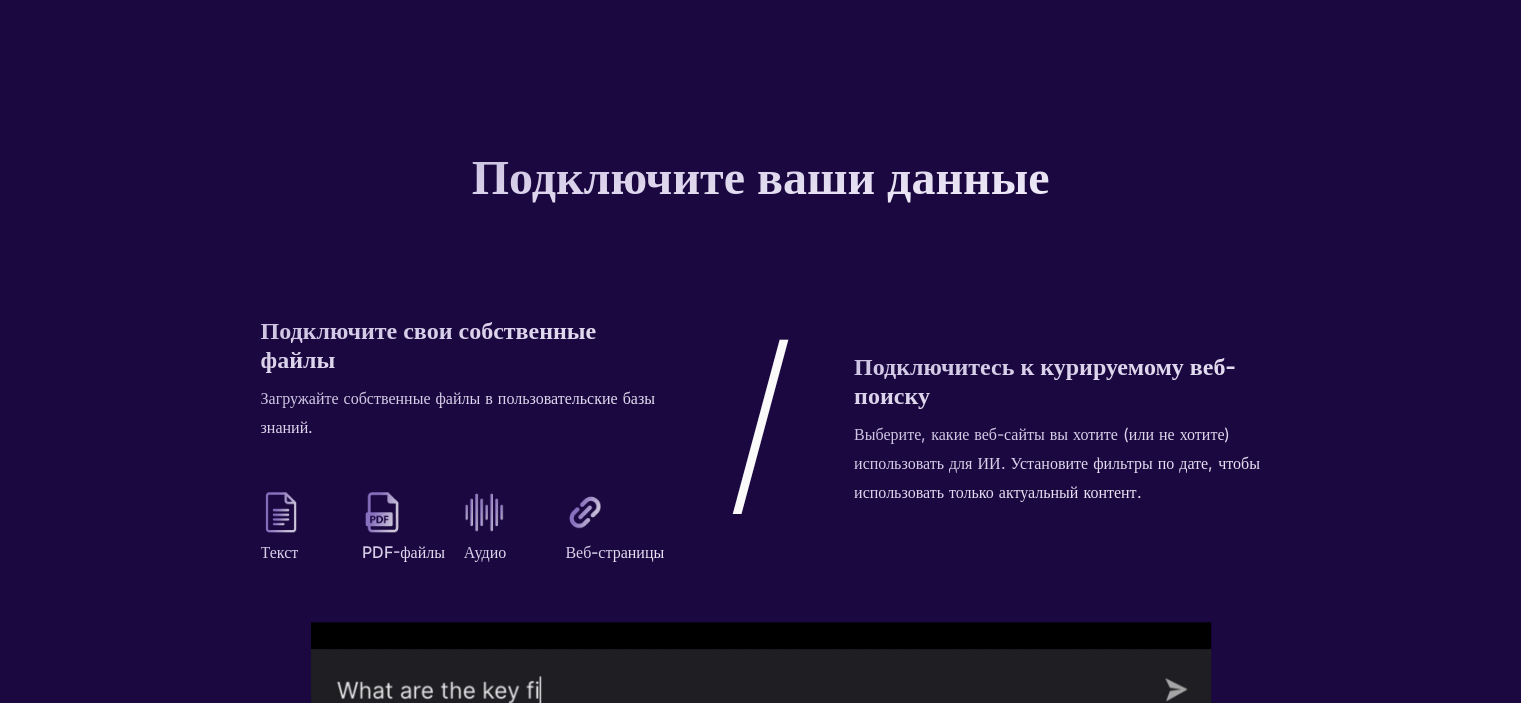 scroll, scrollTop: 1300, scrollLeft: 0, axis: vertical 